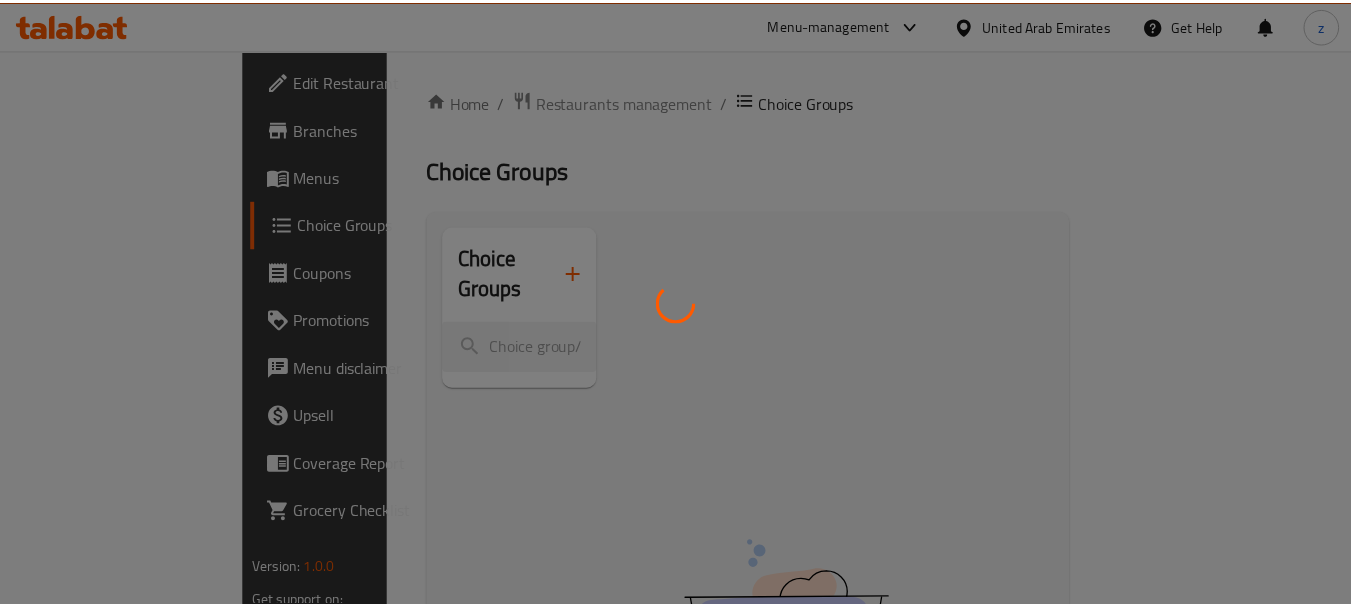scroll, scrollTop: 0, scrollLeft: 0, axis: both 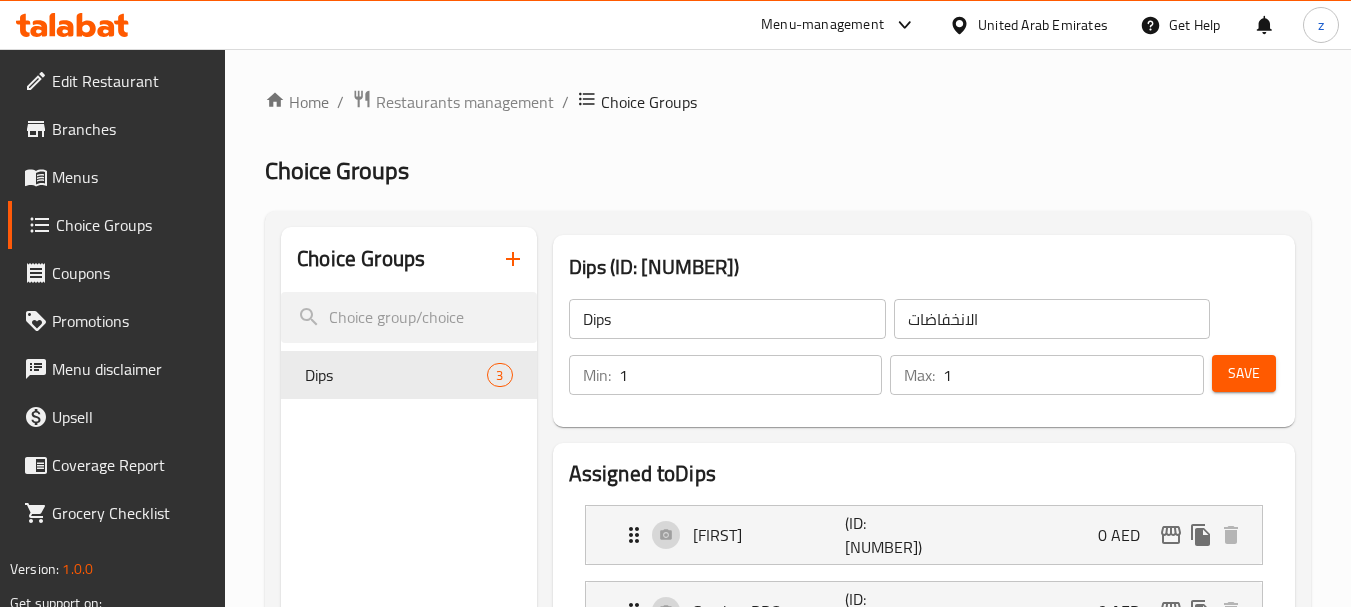 click on "United Arab Emirates" at bounding box center [1043, 25] 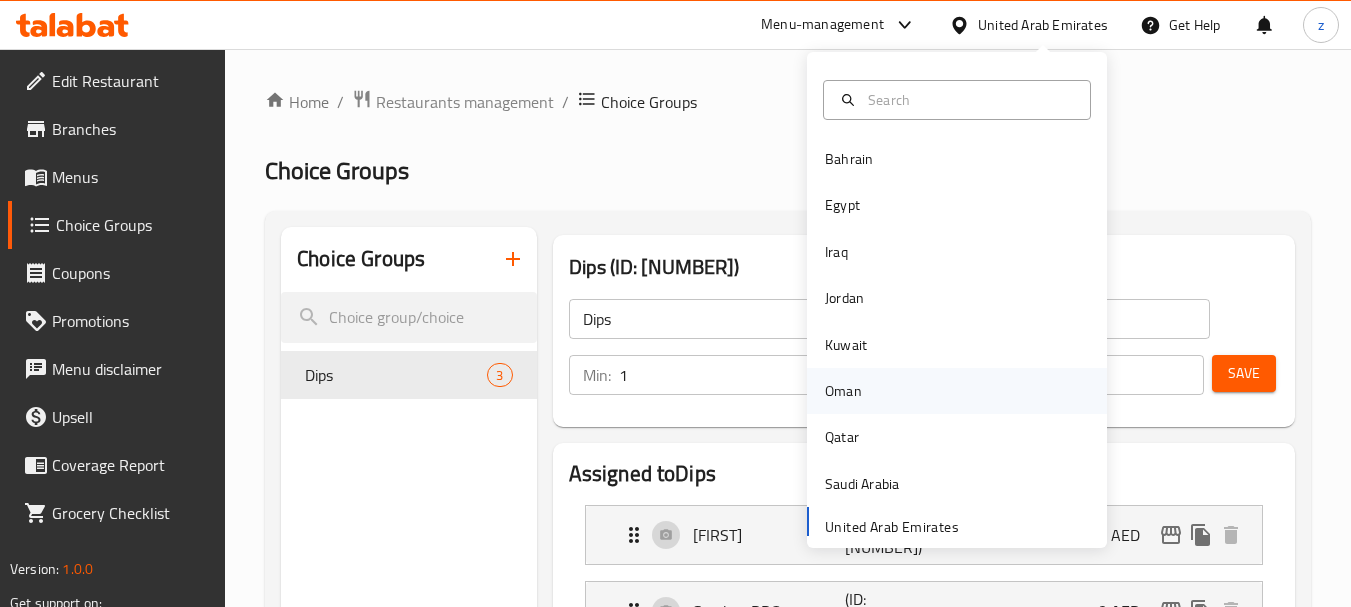 click on "Oman" at bounding box center [957, 391] 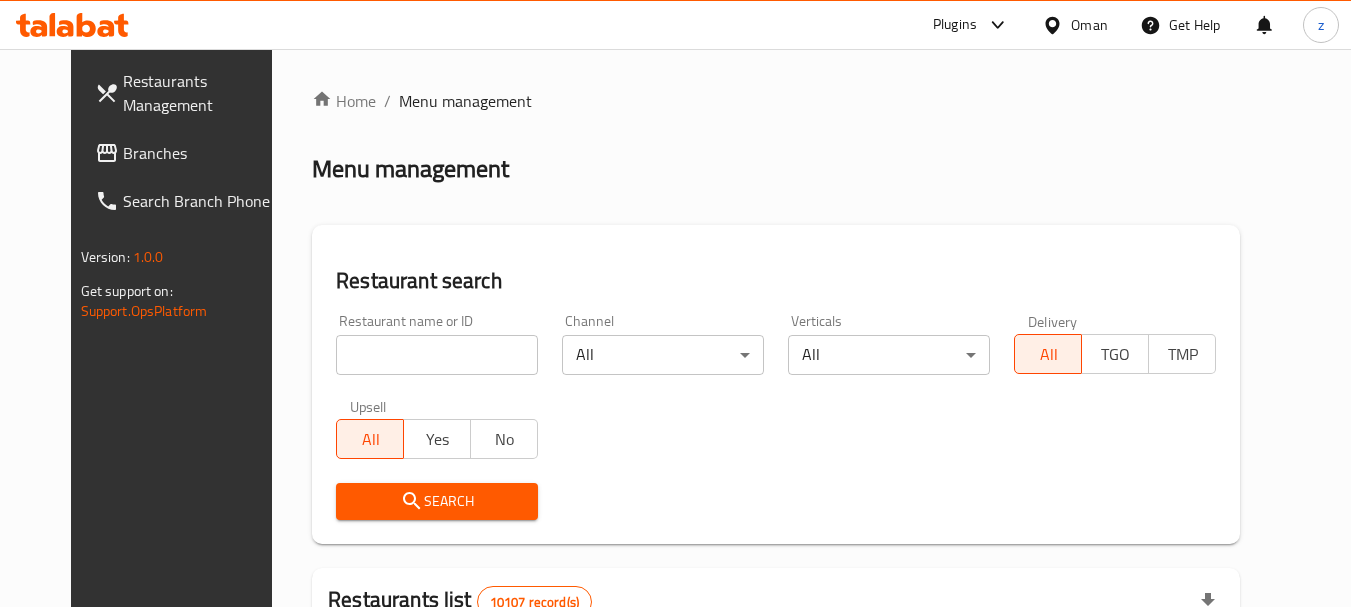 click on "Oman" at bounding box center (1075, 25) 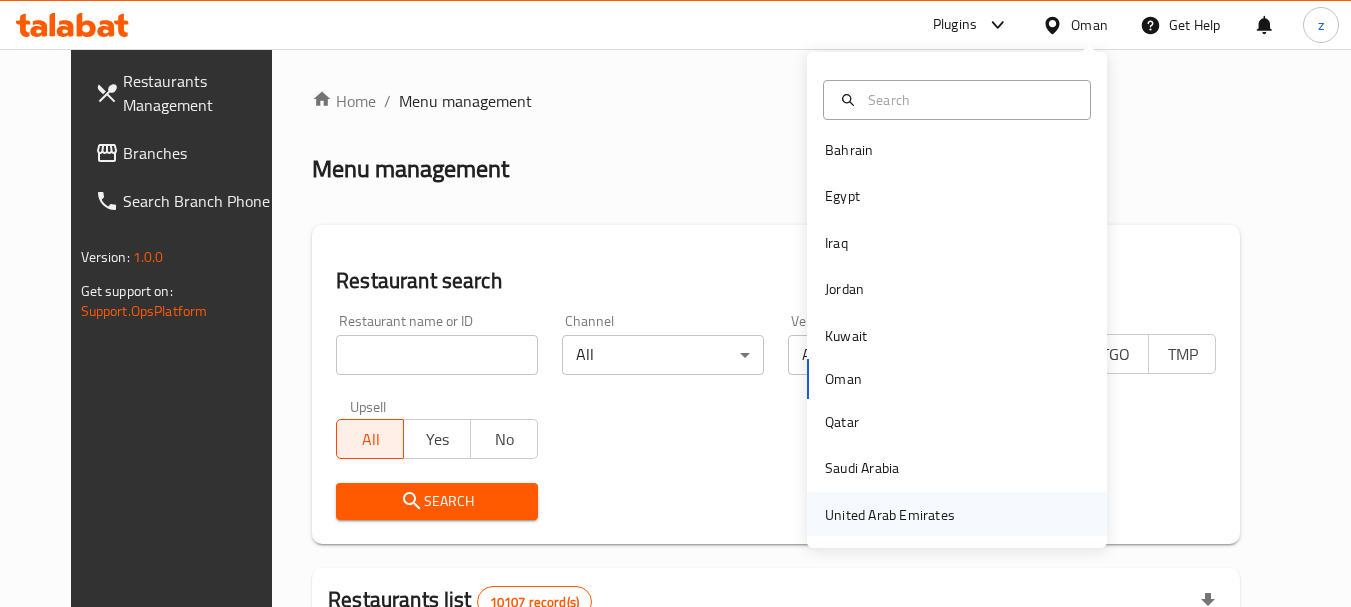 scroll, scrollTop: 11, scrollLeft: 0, axis: vertical 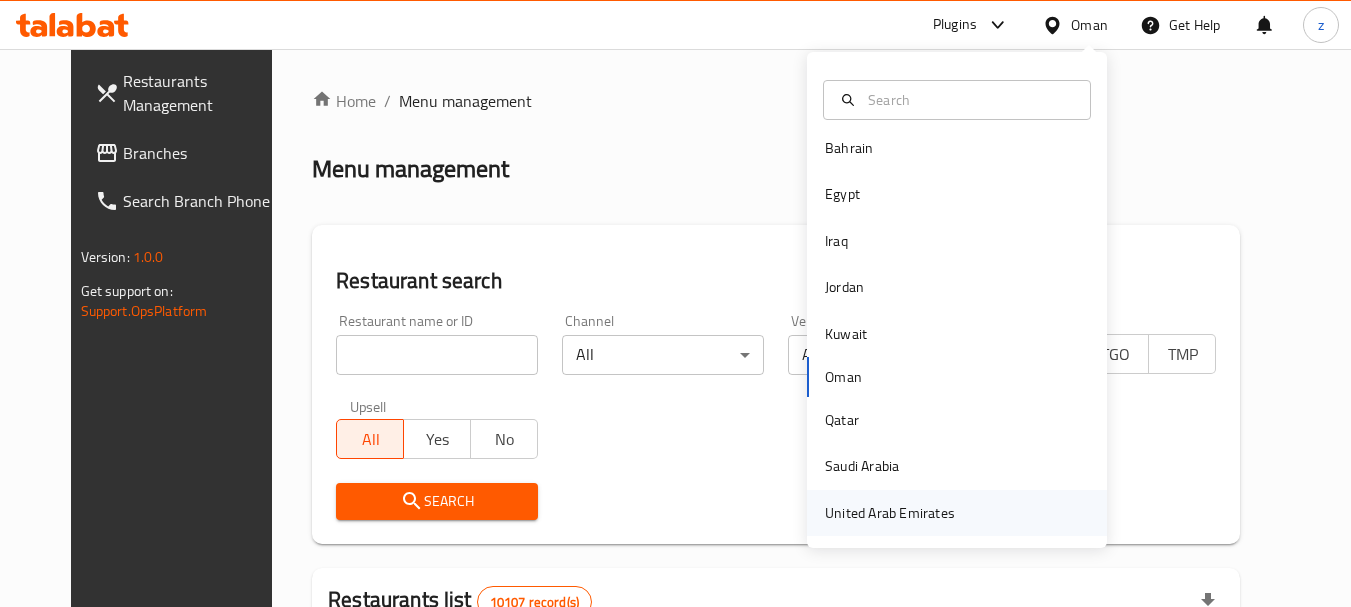click on "United Arab Emirates" at bounding box center (890, 513) 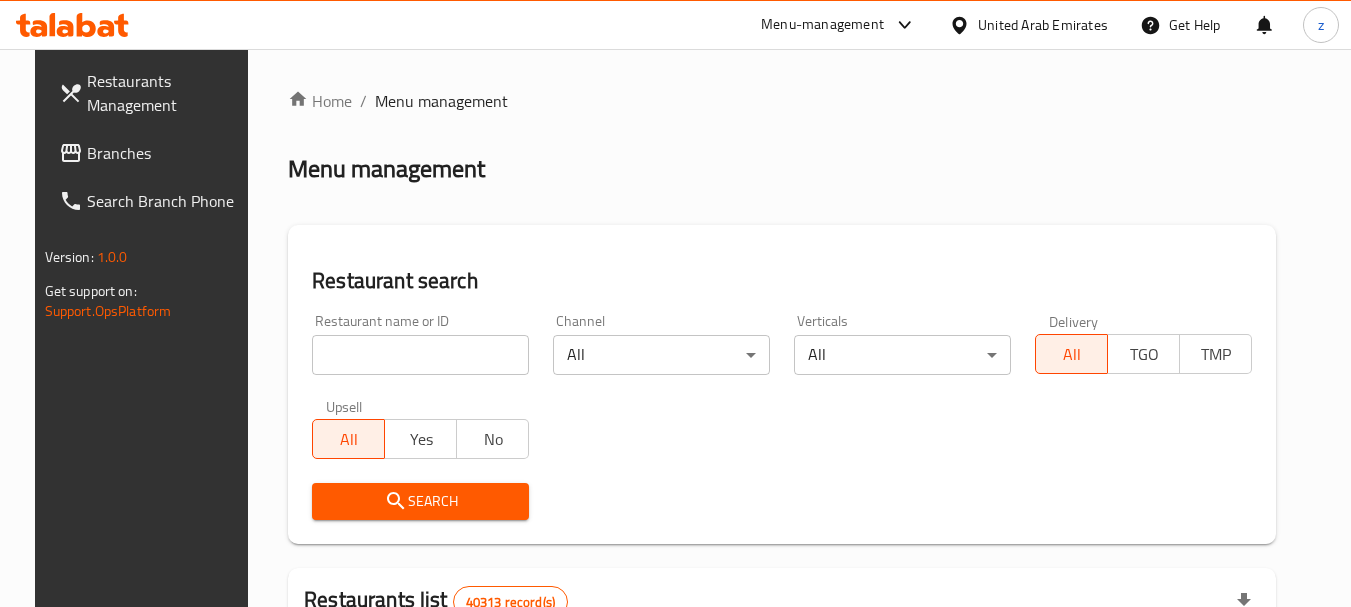 click on "Branches" at bounding box center [152, 153] 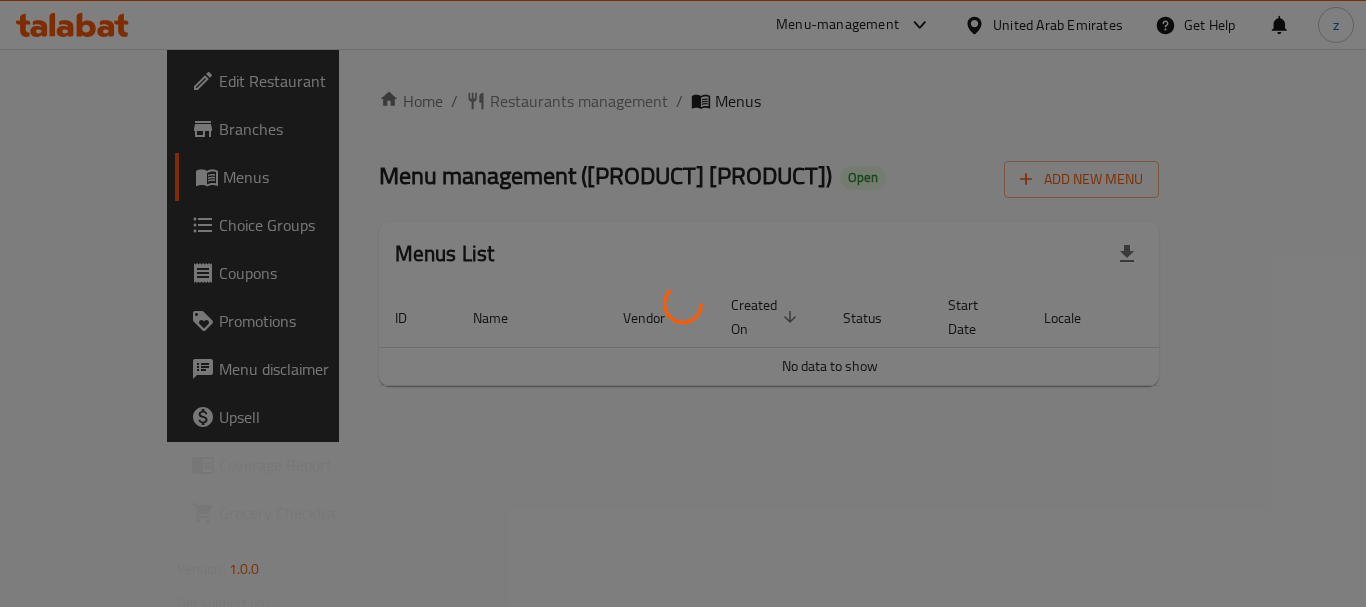 scroll, scrollTop: 0, scrollLeft: 0, axis: both 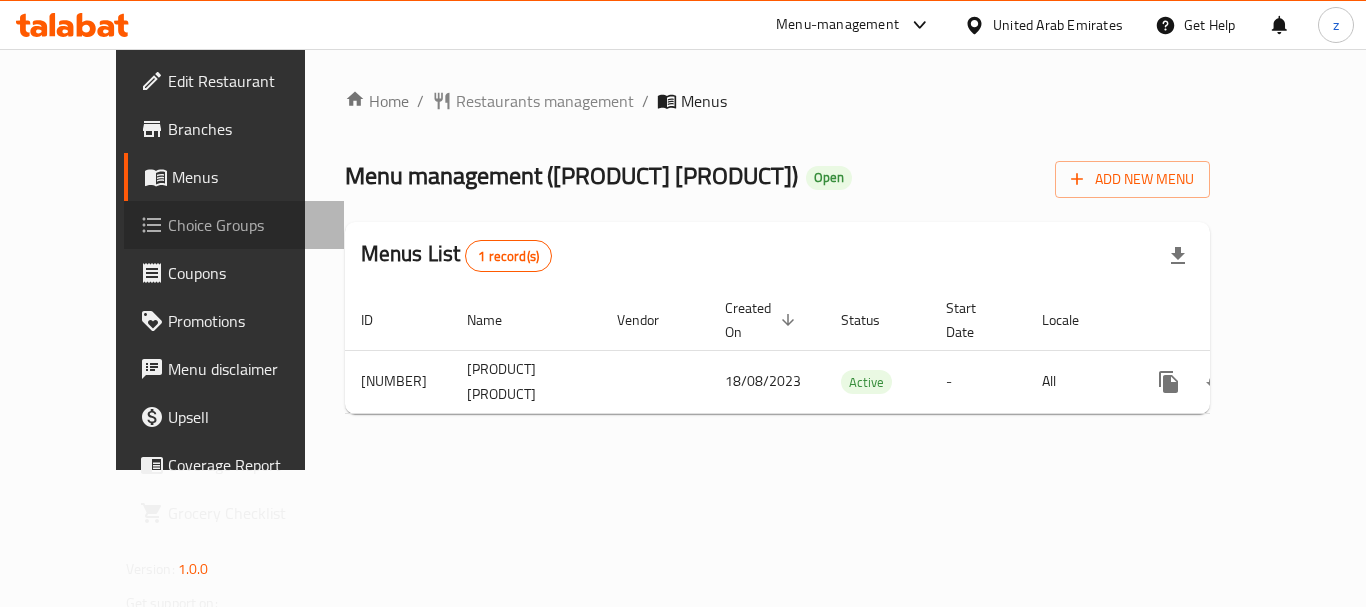 click on "Choice Groups" at bounding box center (248, 225) 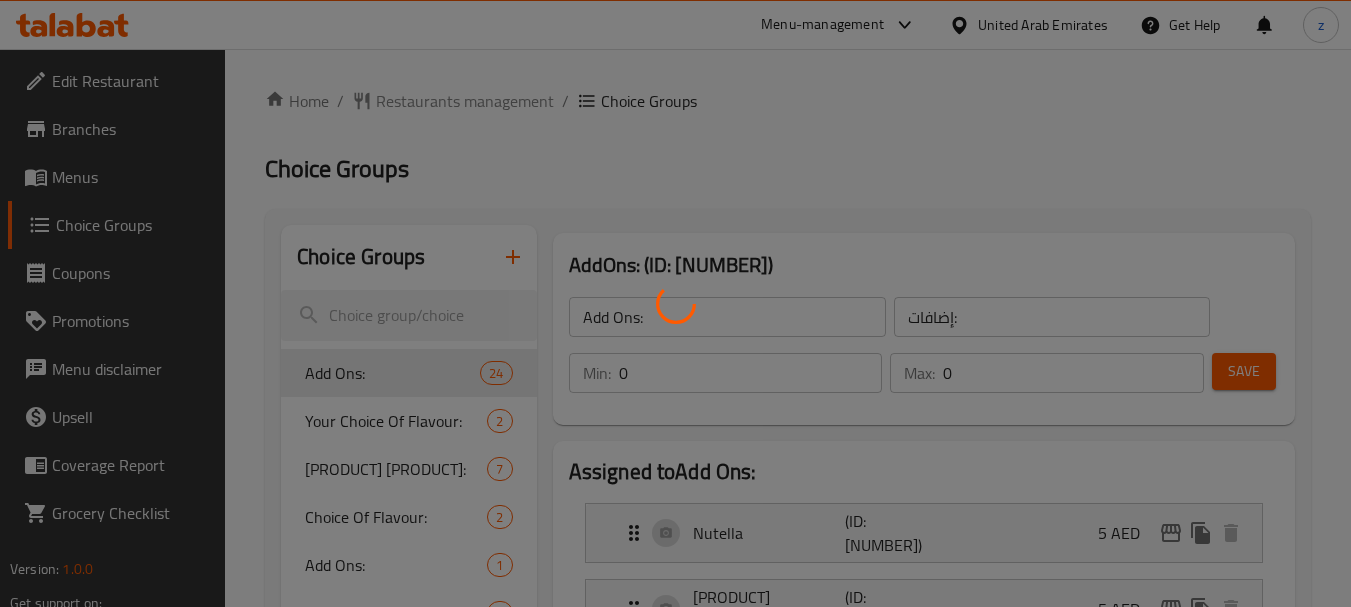 click at bounding box center (675, 303) 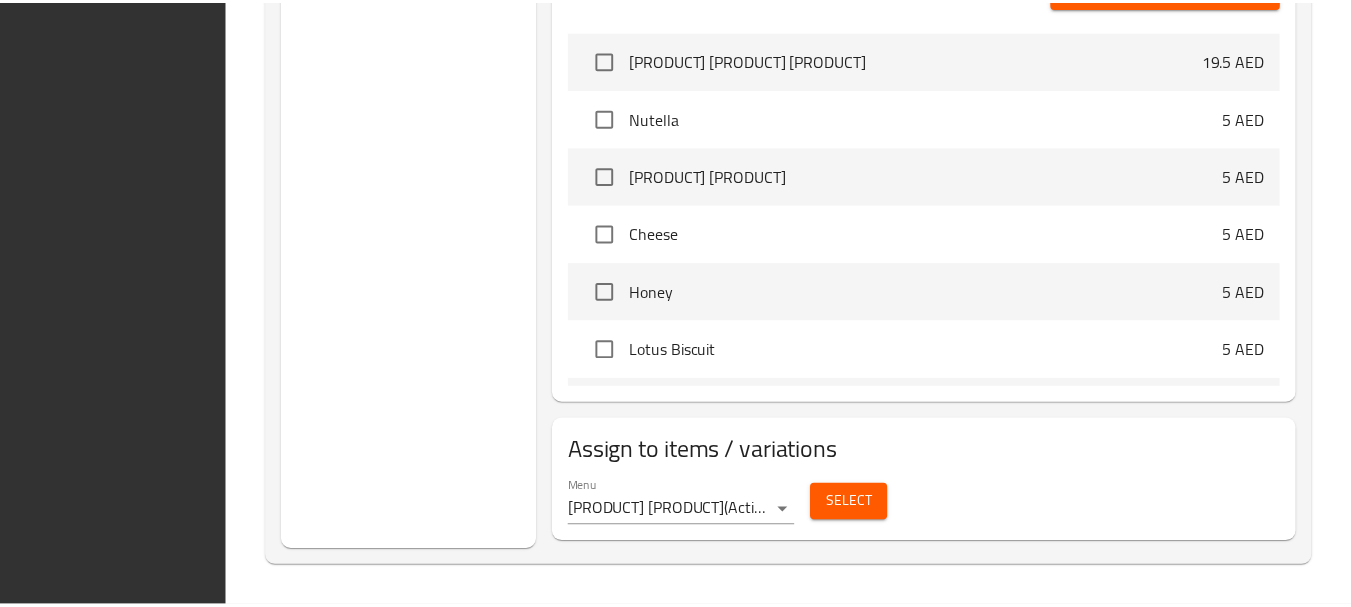 scroll, scrollTop: 2456, scrollLeft: 0, axis: vertical 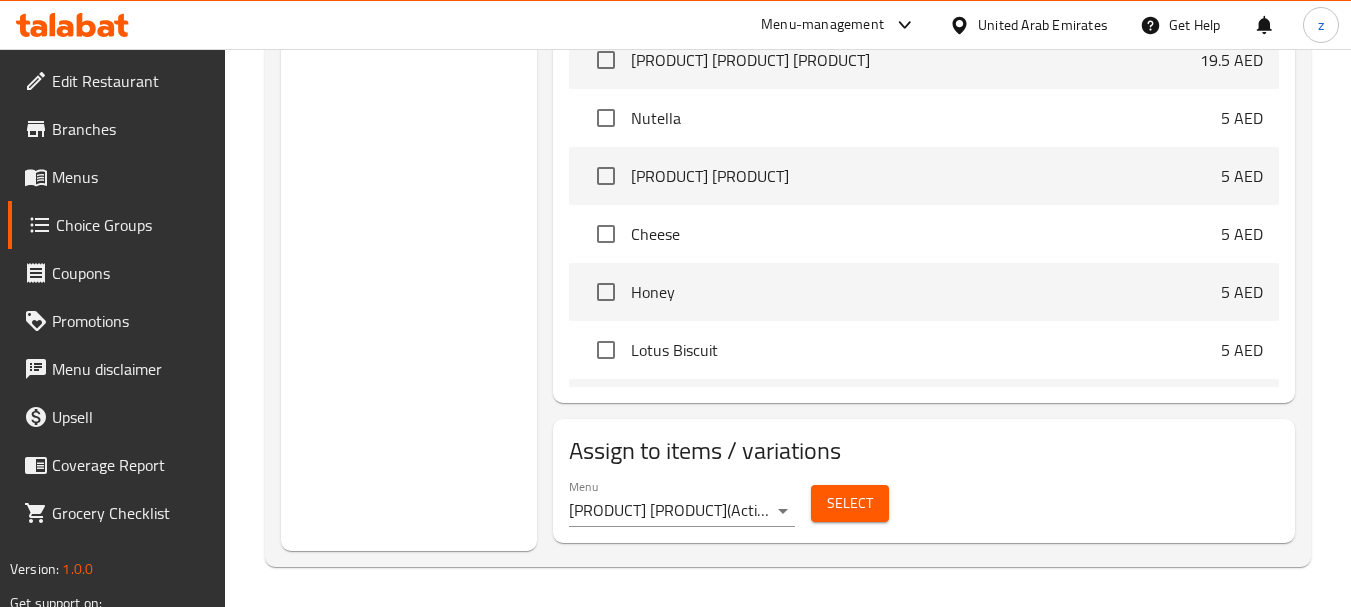 click on "United Arab Emirates" at bounding box center [1043, 25] 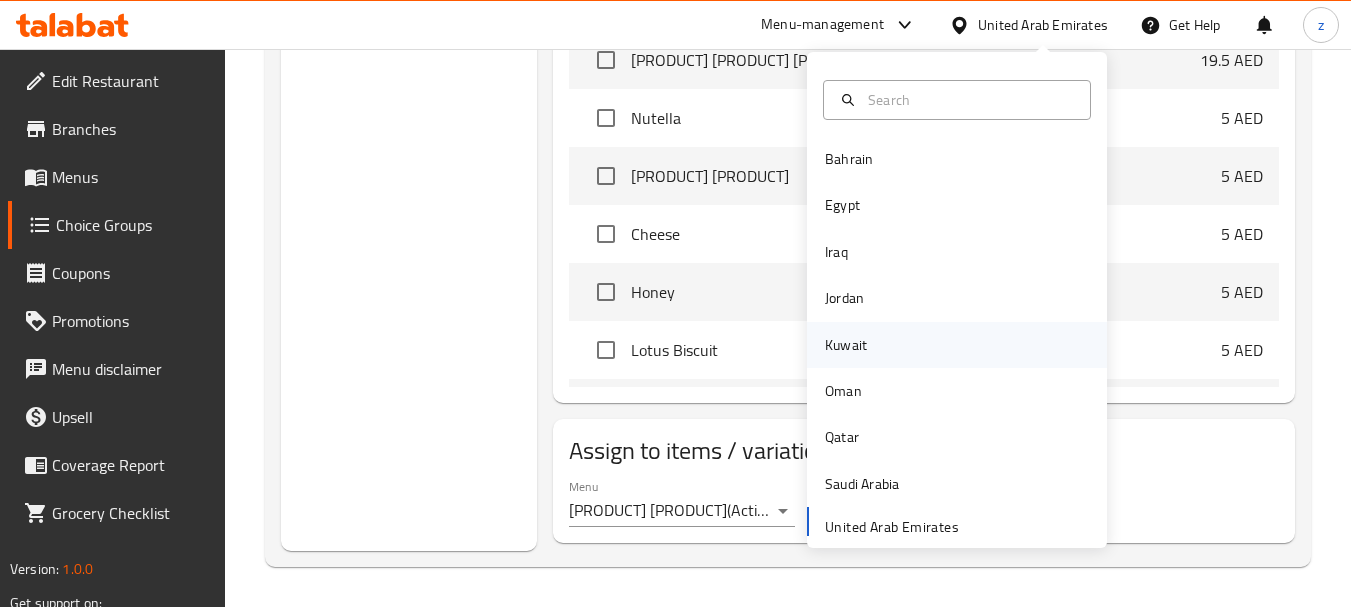 click on "Kuwait" at bounding box center (846, 345) 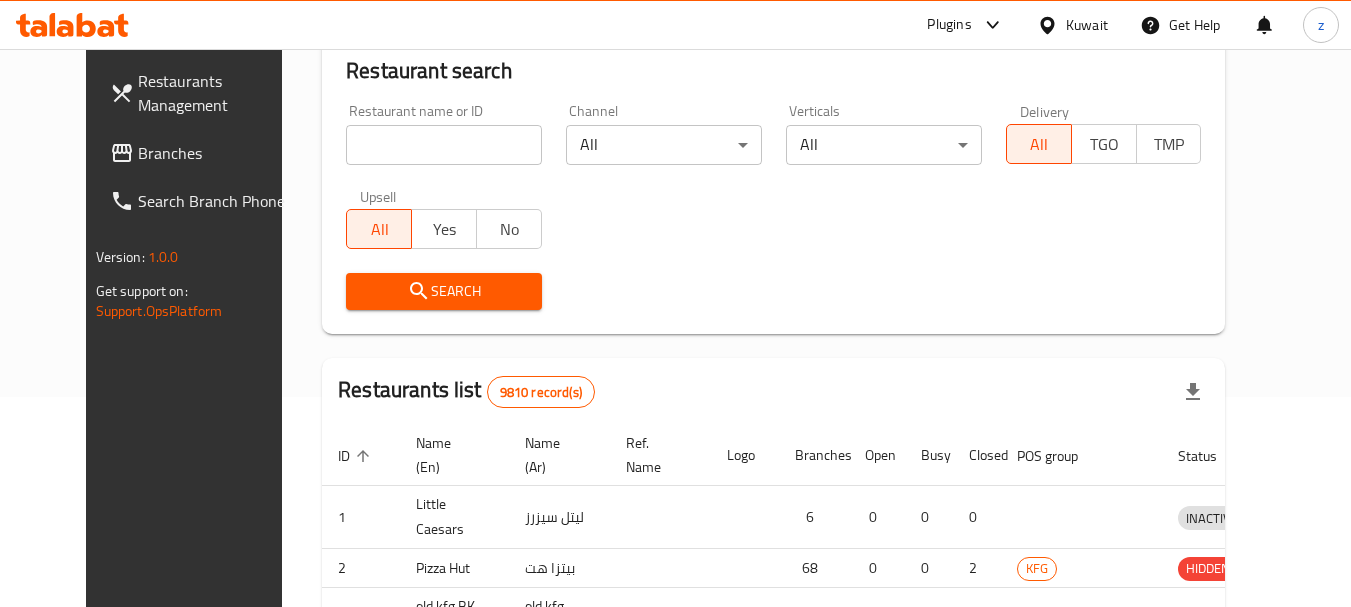 scroll, scrollTop: 907, scrollLeft: 0, axis: vertical 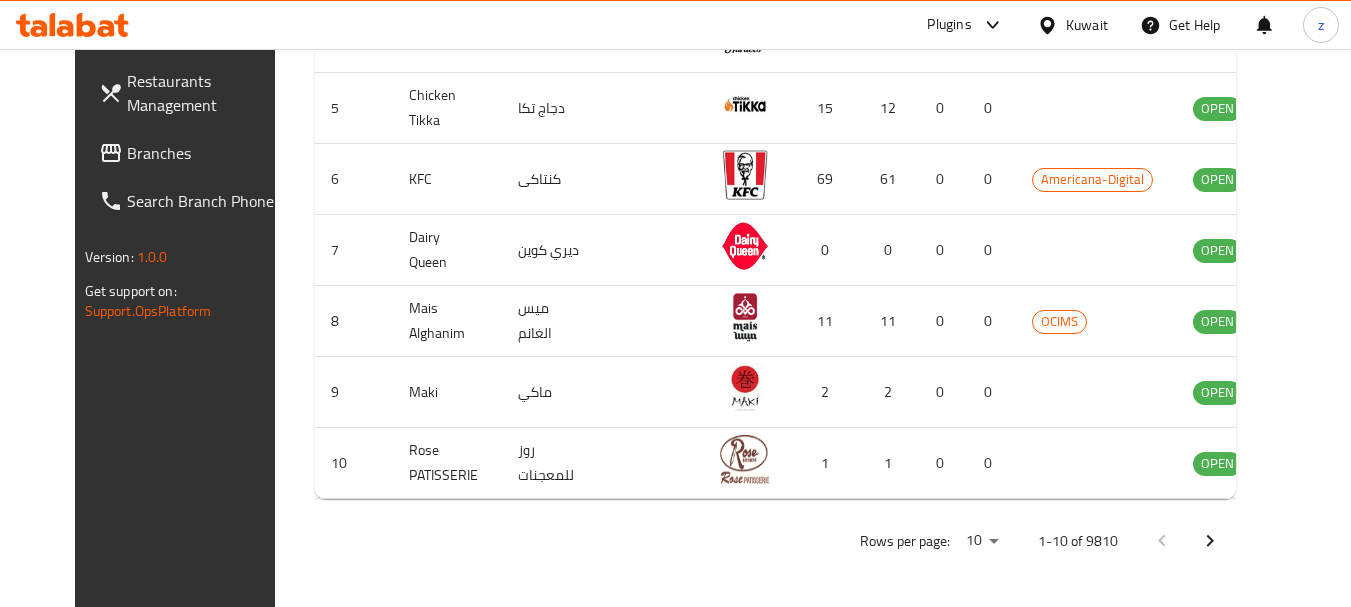 click on "Branches" at bounding box center (206, 153) 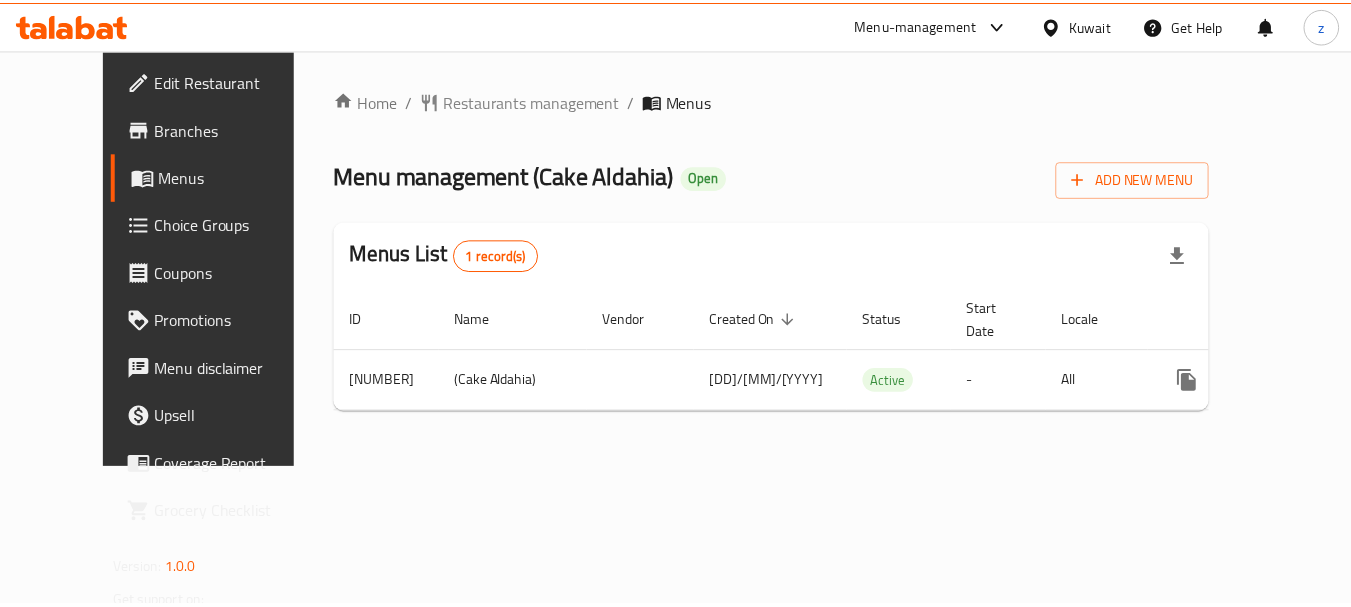 scroll, scrollTop: 0, scrollLeft: 0, axis: both 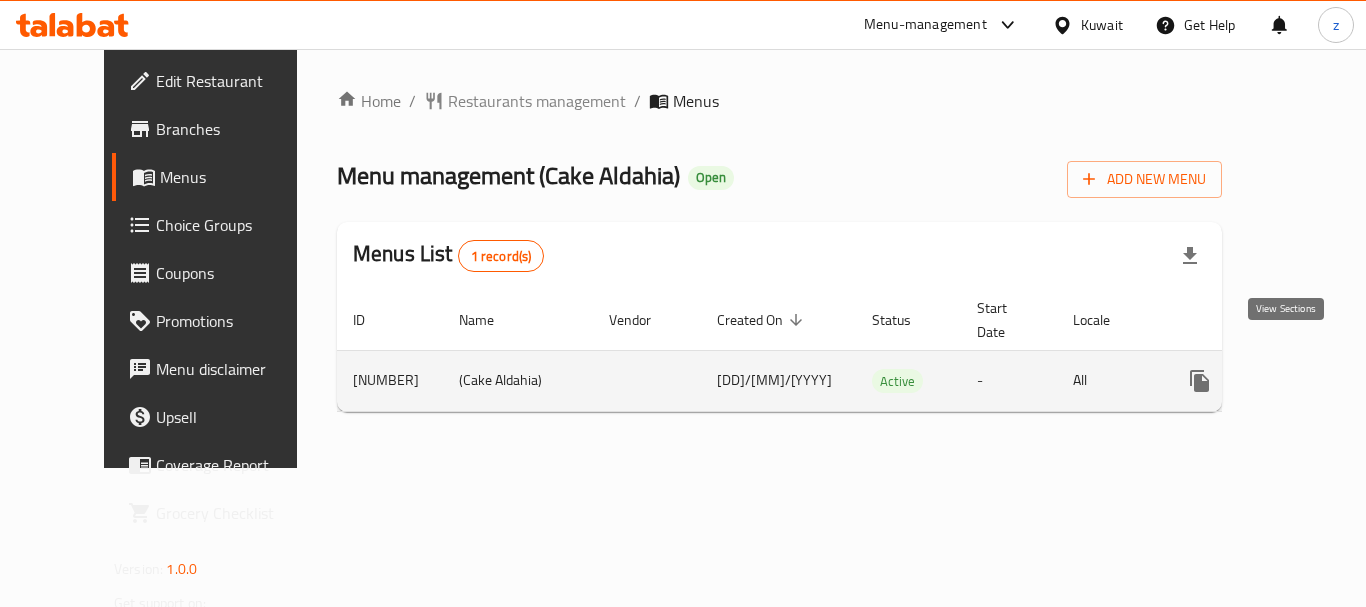 click at bounding box center (1344, 381) 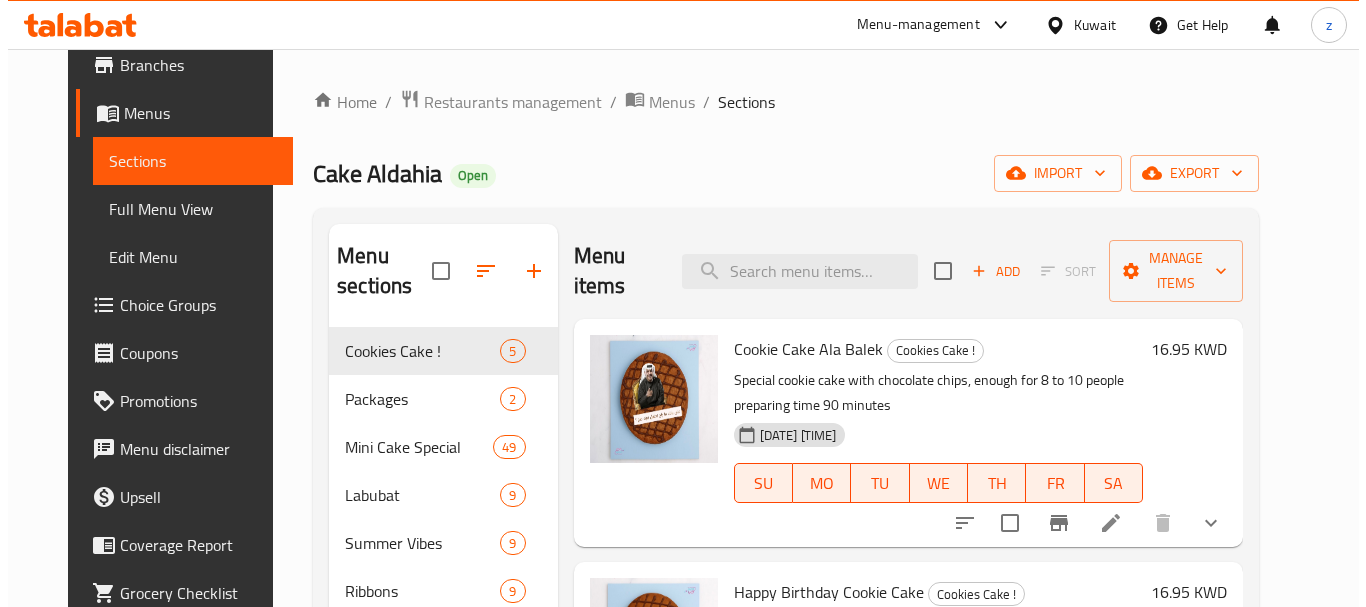 scroll, scrollTop: 100, scrollLeft: 0, axis: vertical 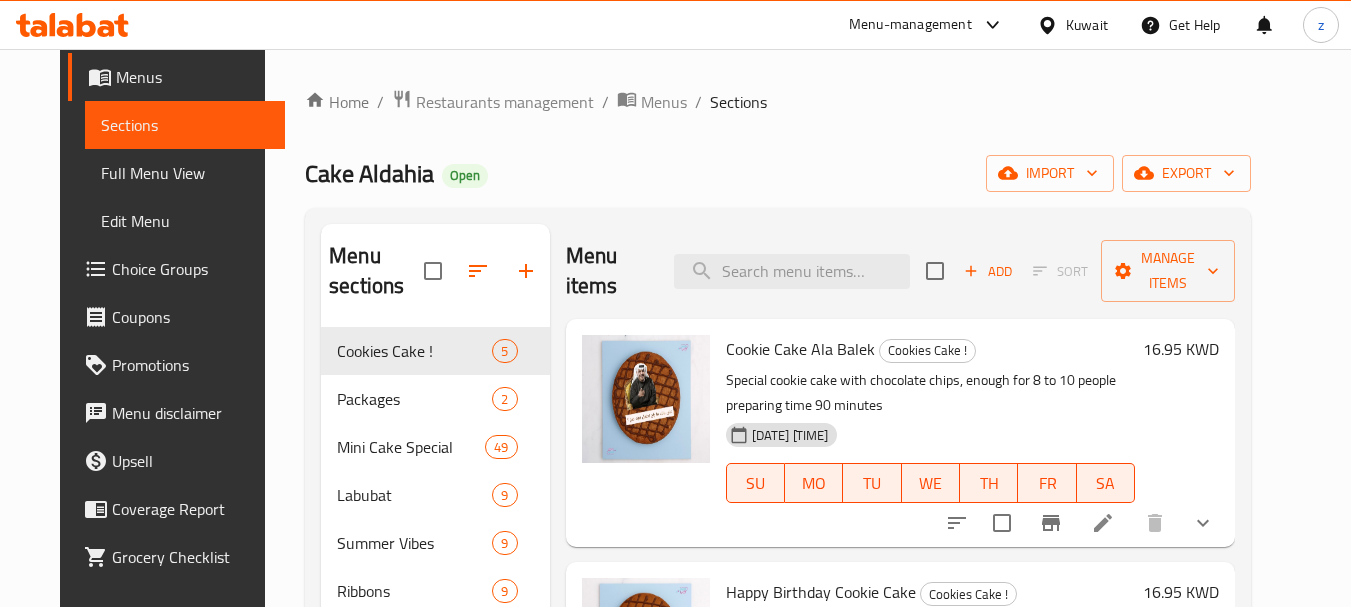 click on "Choice Groups" at bounding box center (191, 269) 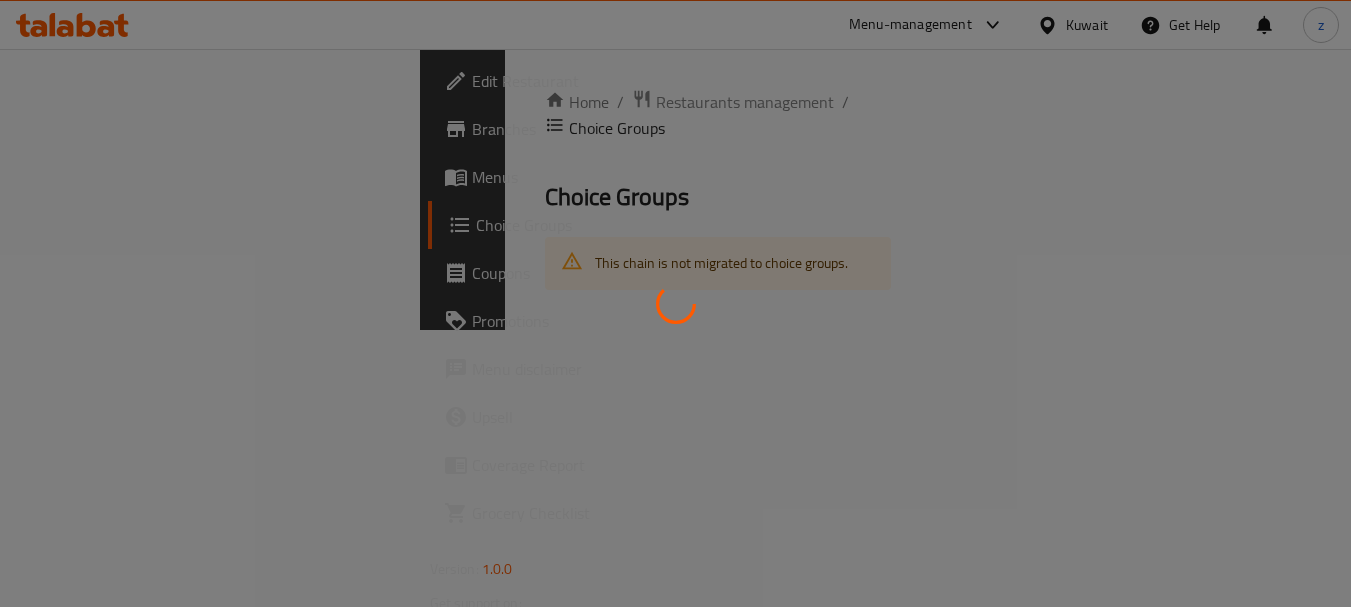 scroll, scrollTop: 0, scrollLeft: 0, axis: both 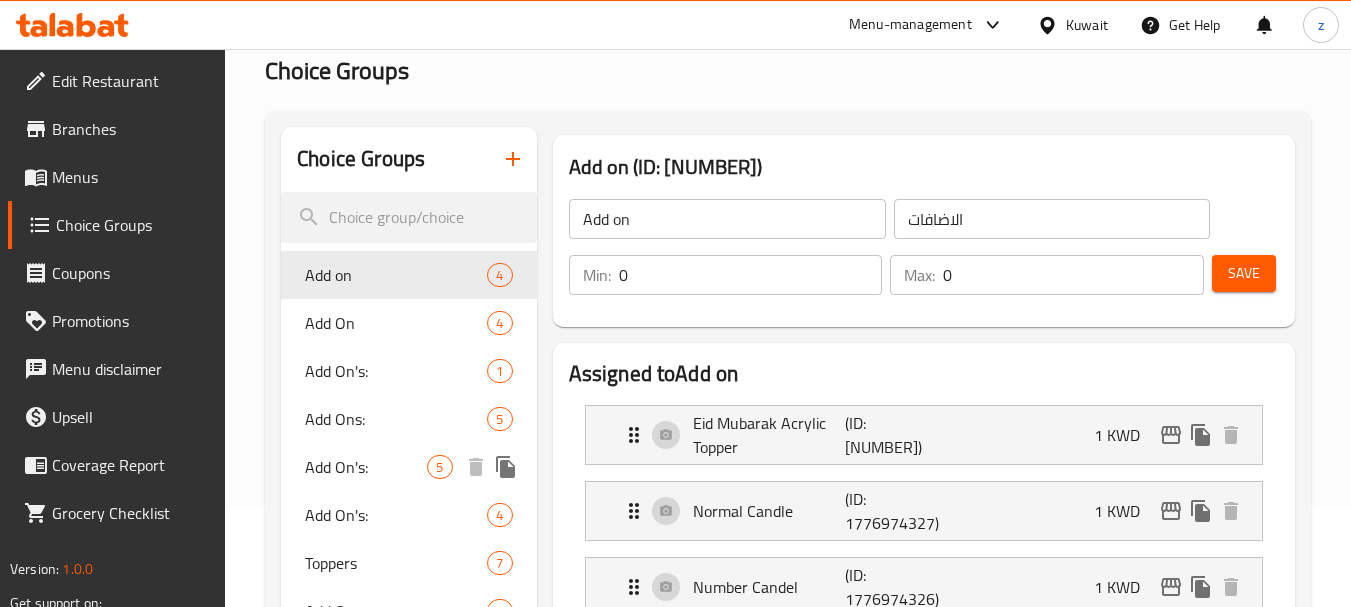 click on "Add On's:" at bounding box center [366, 467] 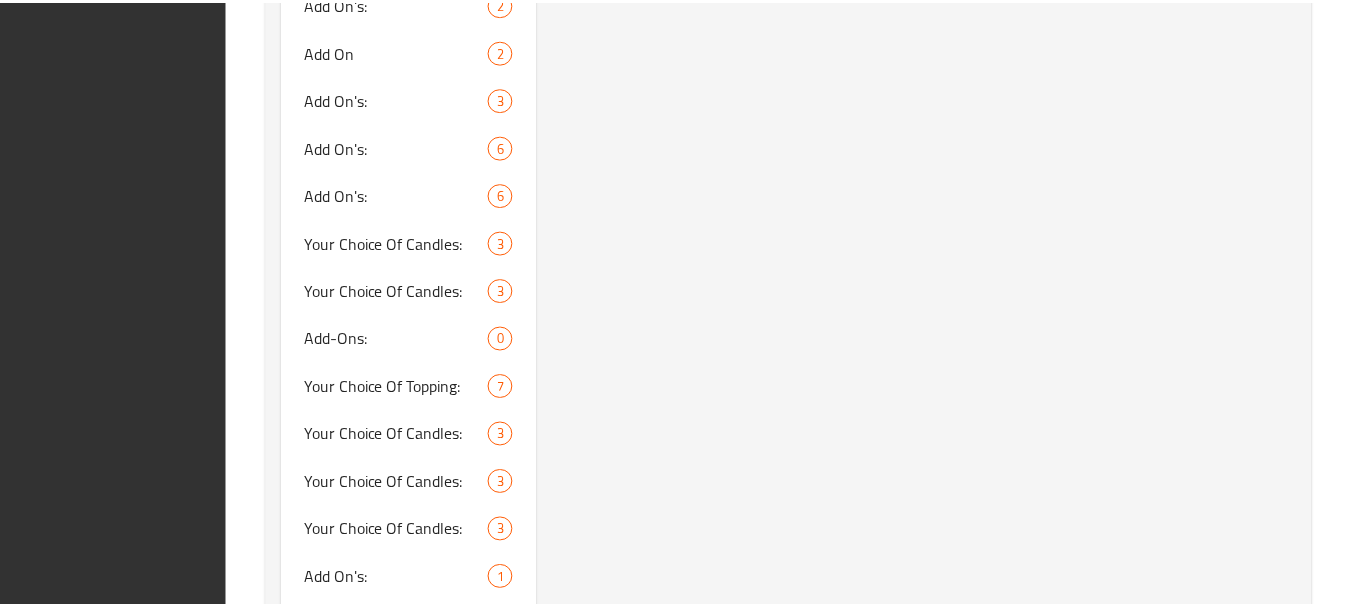 scroll, scrollTop: 2688, scrollLeft: 0, axis: vertical 